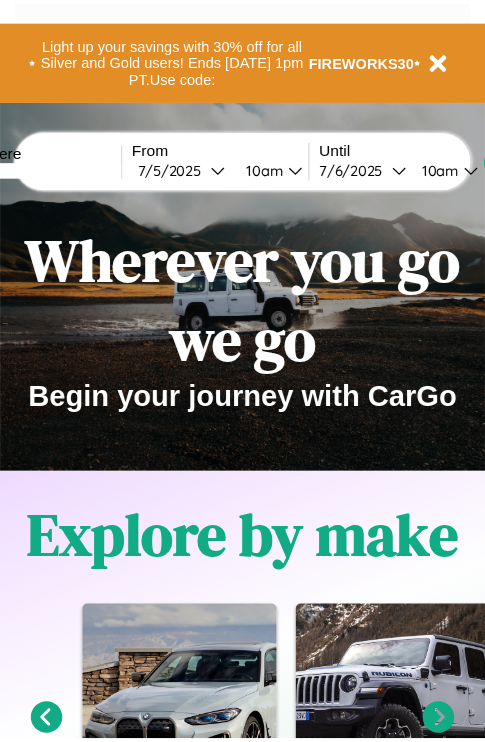 scroll, scrollTop: 0, scrollLeft: 0, axis: both 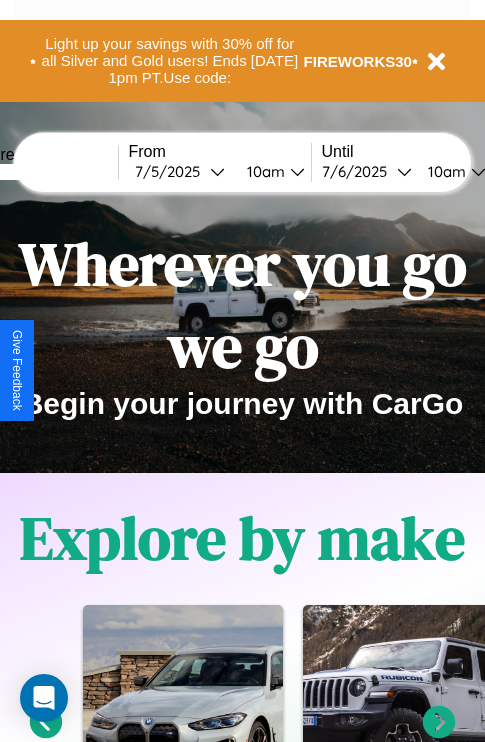 click at bounding box center (43, 172) 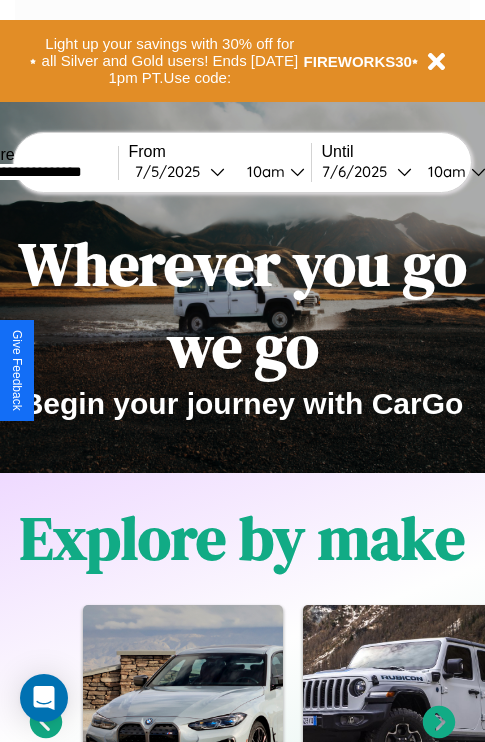 type on "**********" 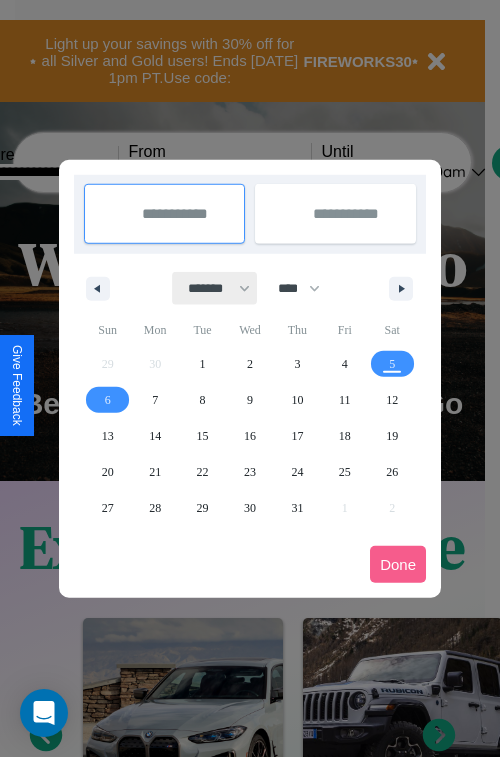 click on "******* ******** ***** ***** *** **** **** ****** ********* ******* ******** ********" at bounding box center (215, 288) 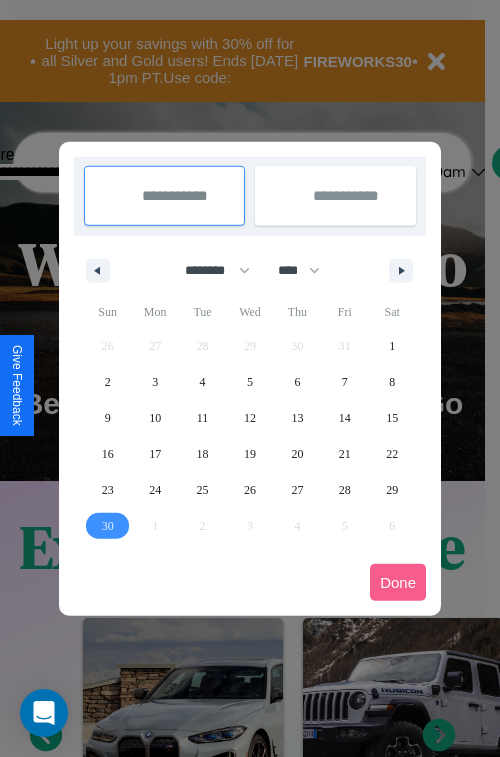click on "30" at bounding box center [108, 526] 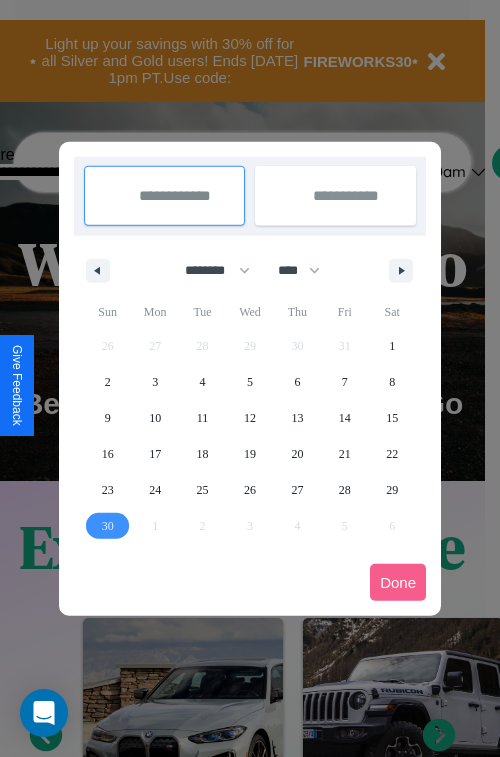 type on "**********" 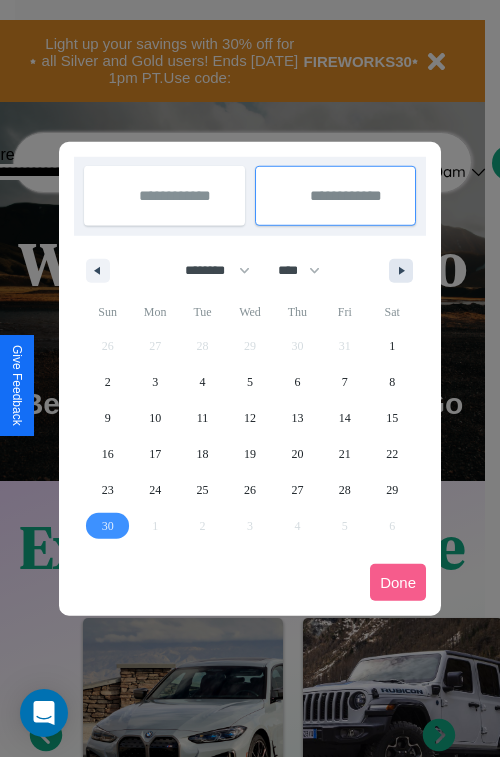 click at bounding box center (405, 271) 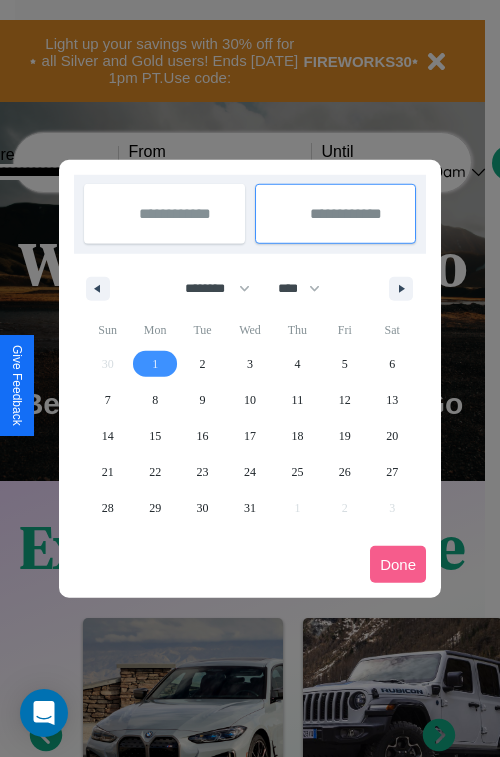 click on "1" at bounding box center [155, 364] 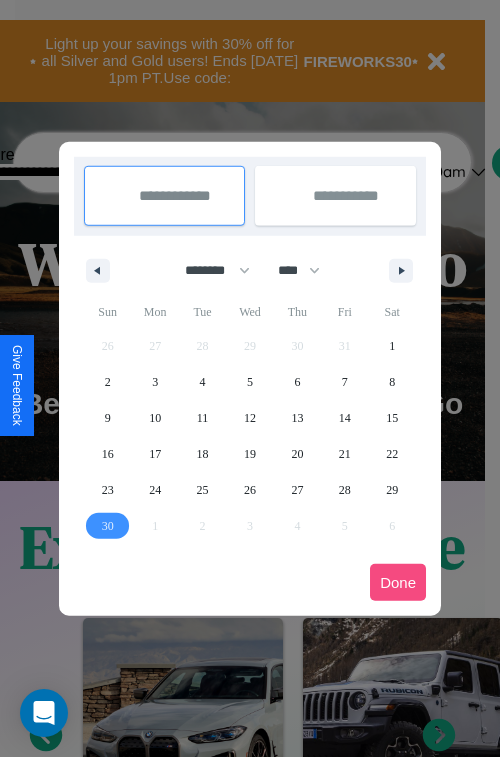click on "Done" at bounding box center [398, 582] 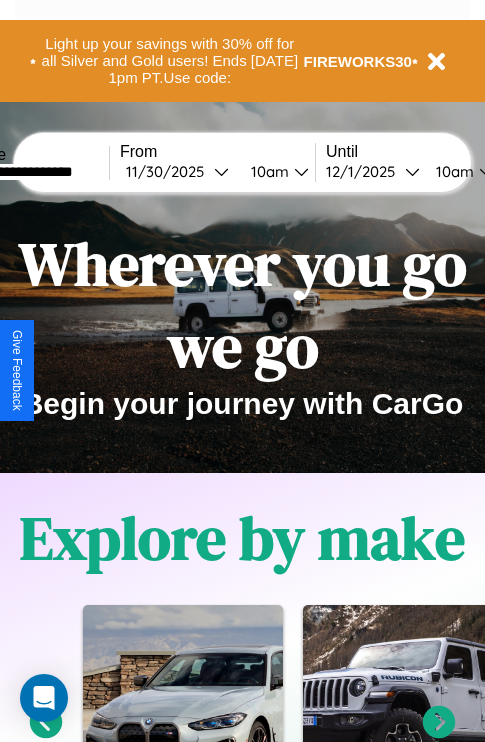 scroll, scrollTop: 0, scrollLeft: 76, axis: horizontal 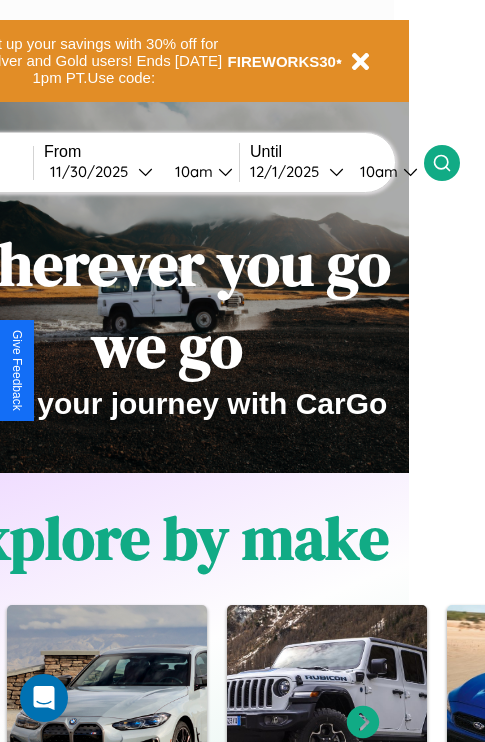 click 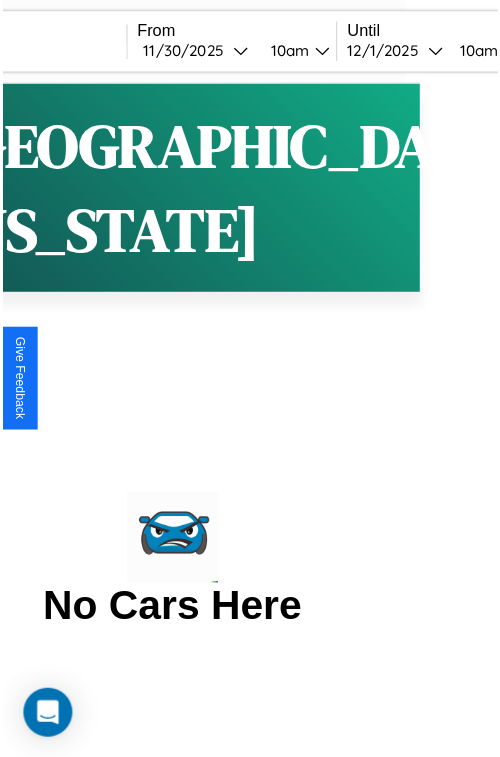 scroll, scrollTop: 0, scrollLeft: 0, axis: both 